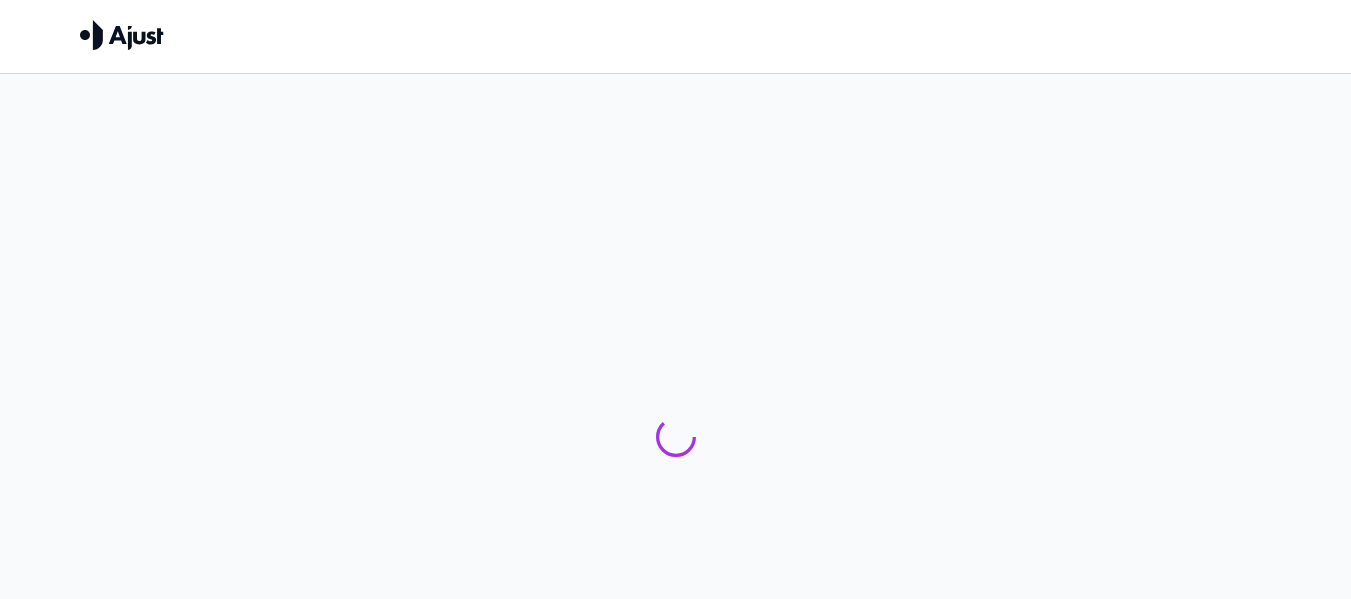 scroll, scrollTop: 173, scrollLeft: 0, axis: vertical 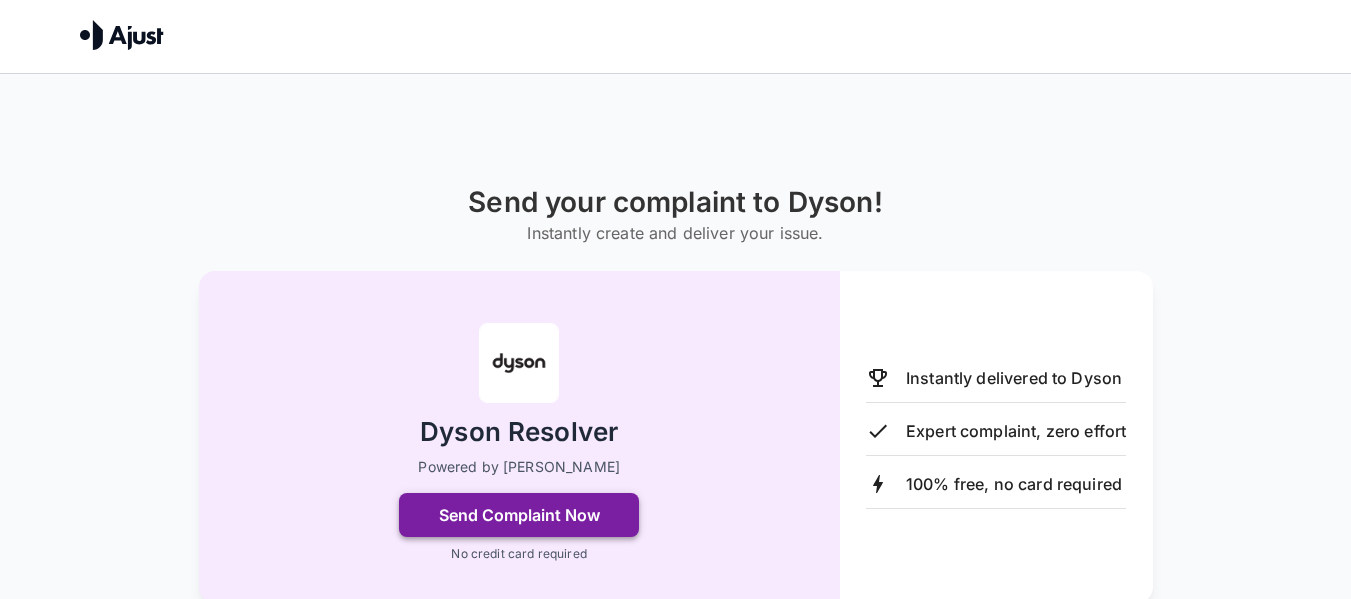 click on "Send Complaint Now" at bounding box center [519, 515] 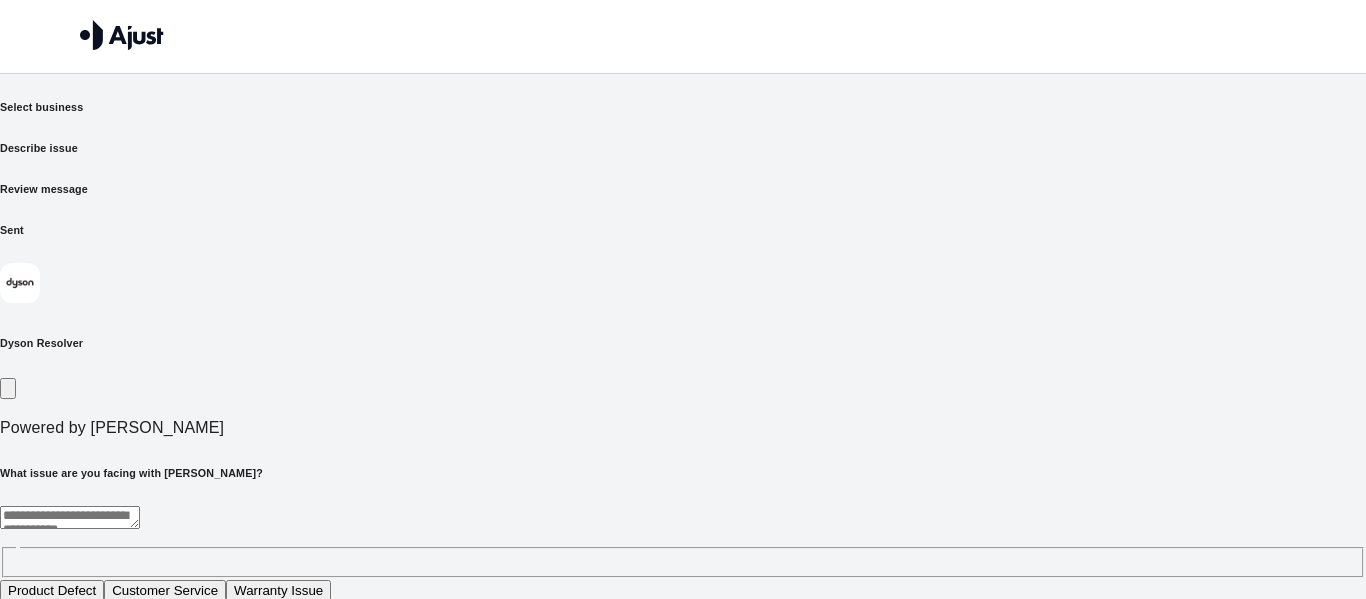 click at bounding box center [70, 517] 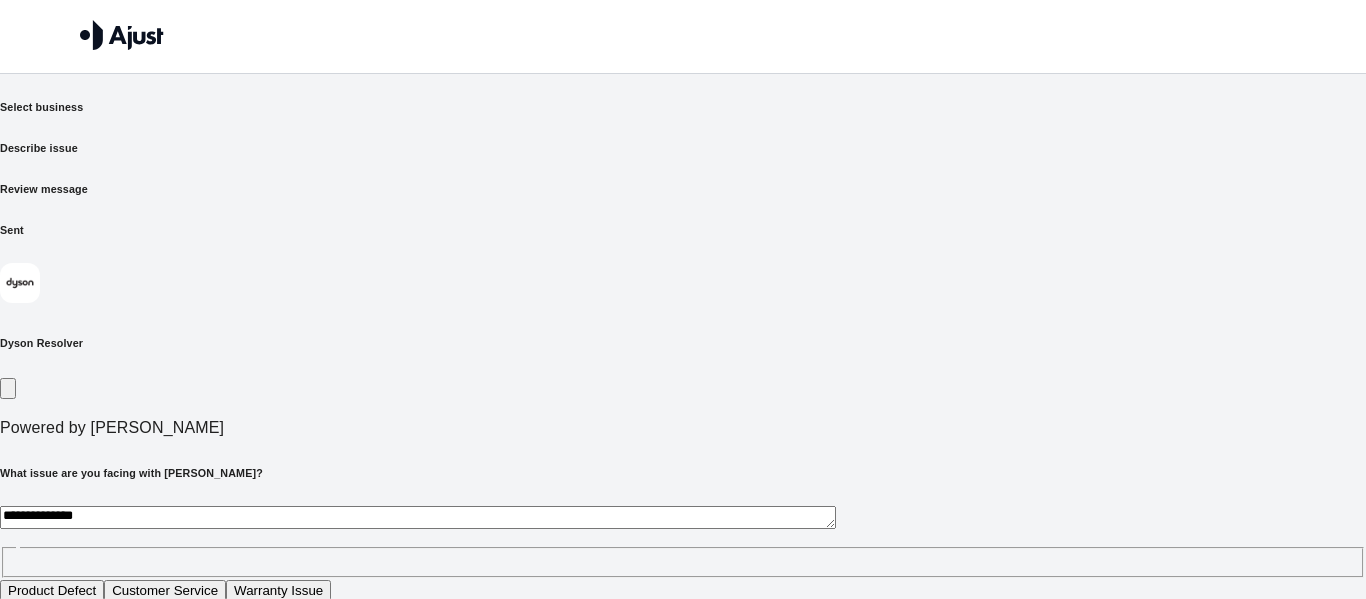 type on "**********" 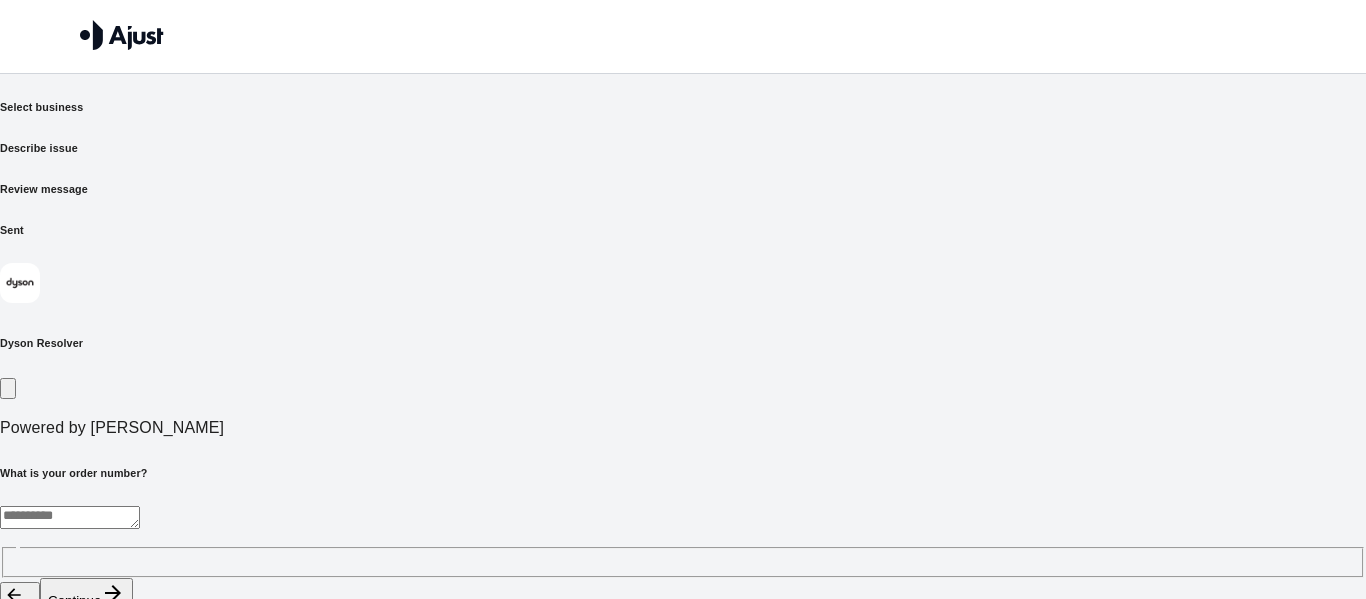 click at bounding box center (70, 517) 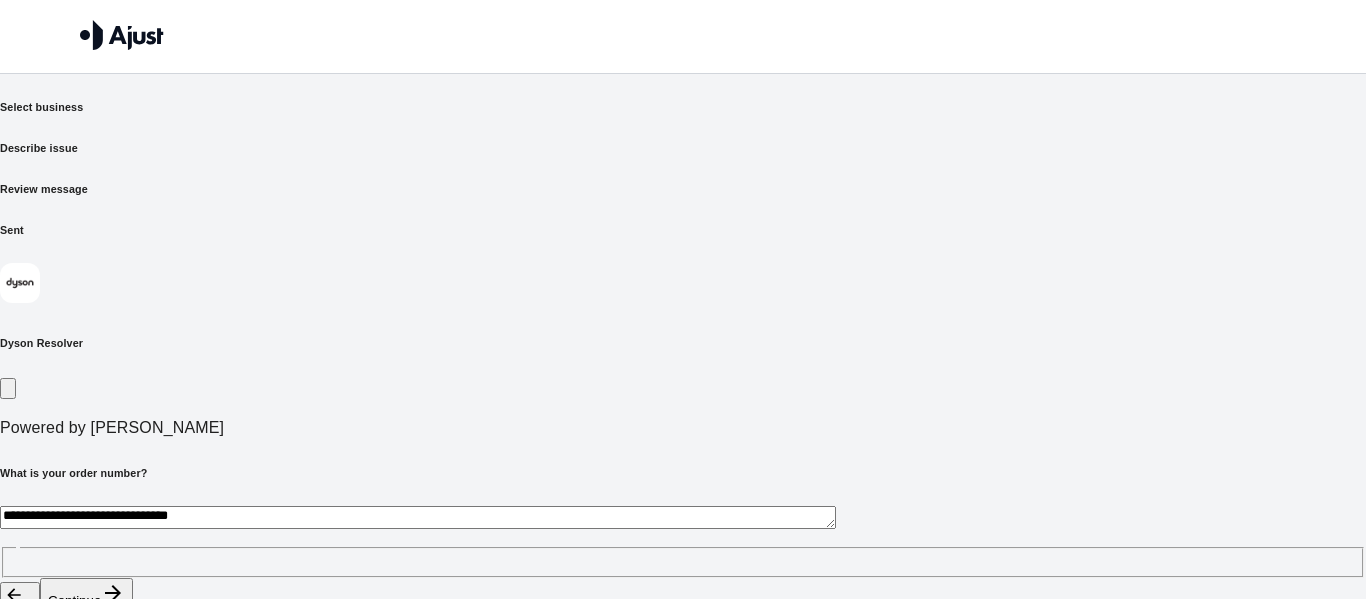 type on "**********" 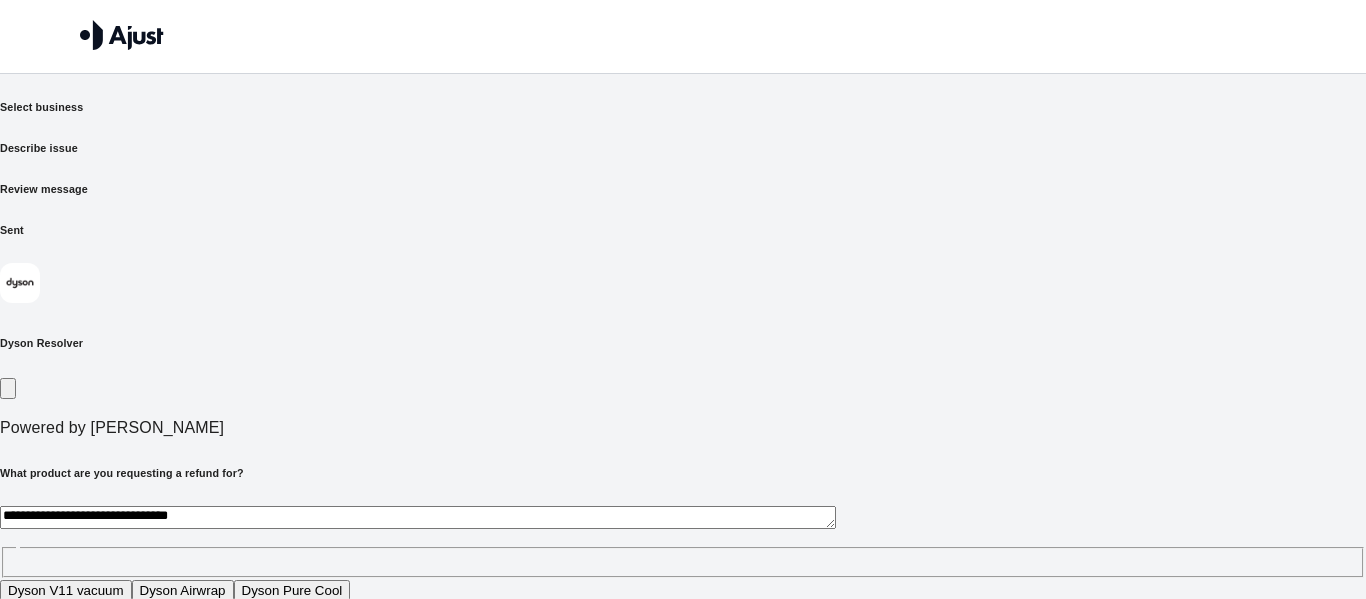 click on "**********" at bounding box center [418, 517] 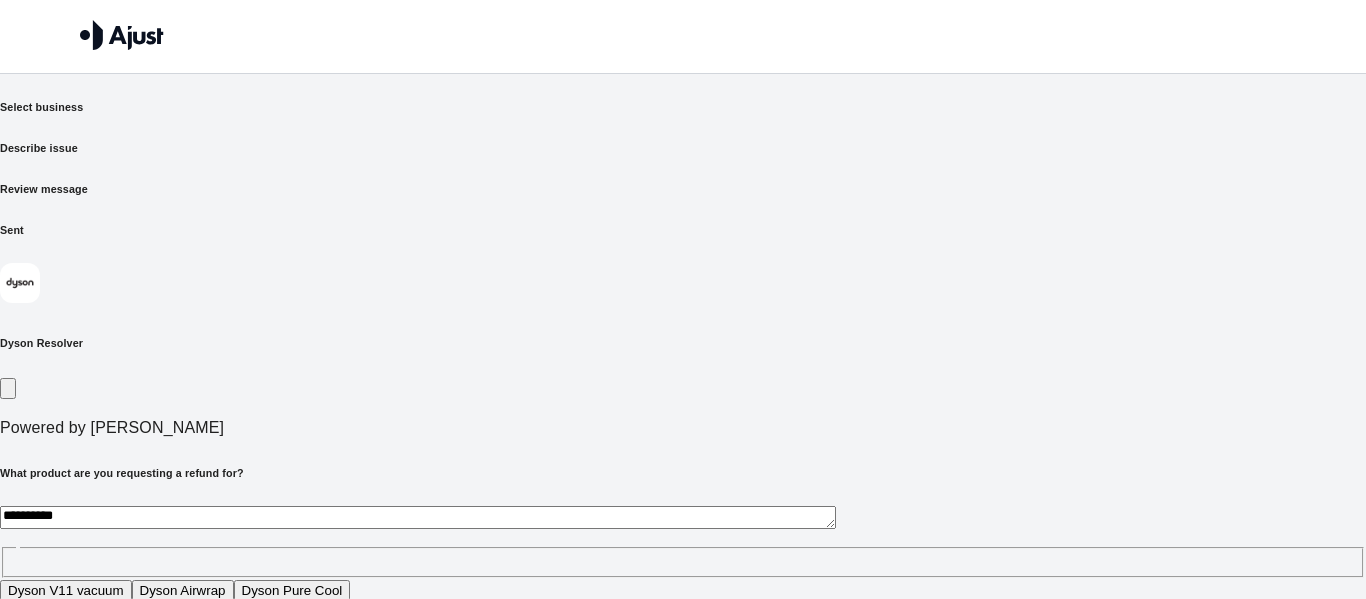 type on "**********" 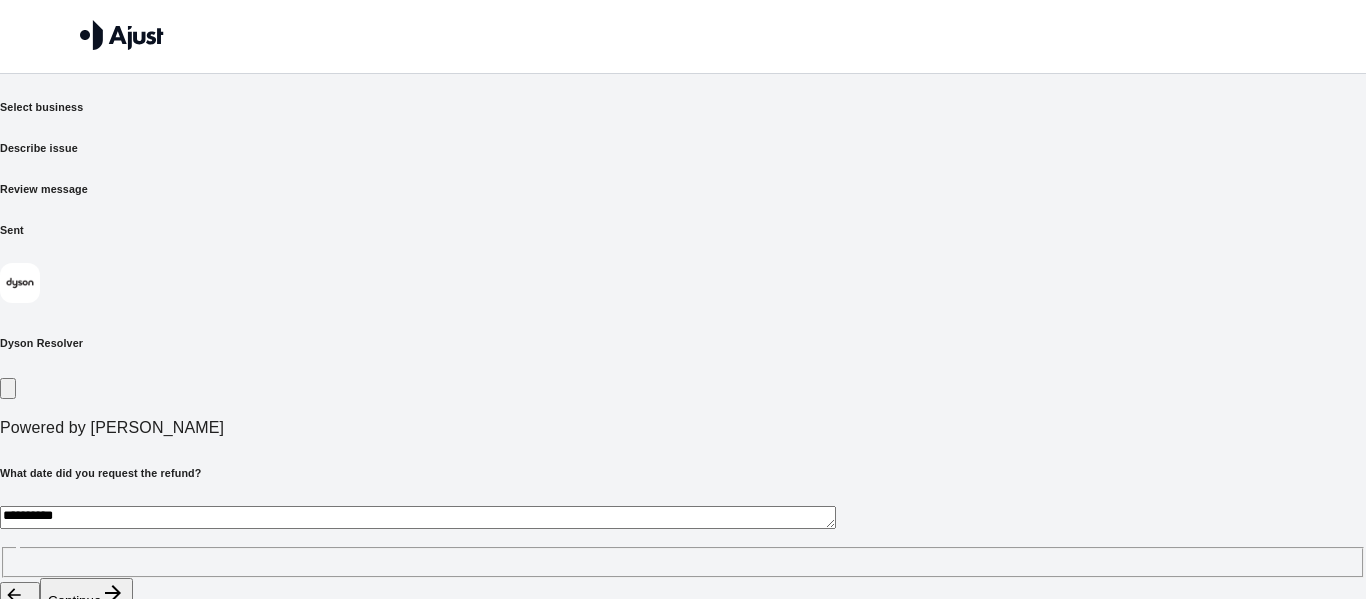 click on "**********" at bounding box center (683, 542) 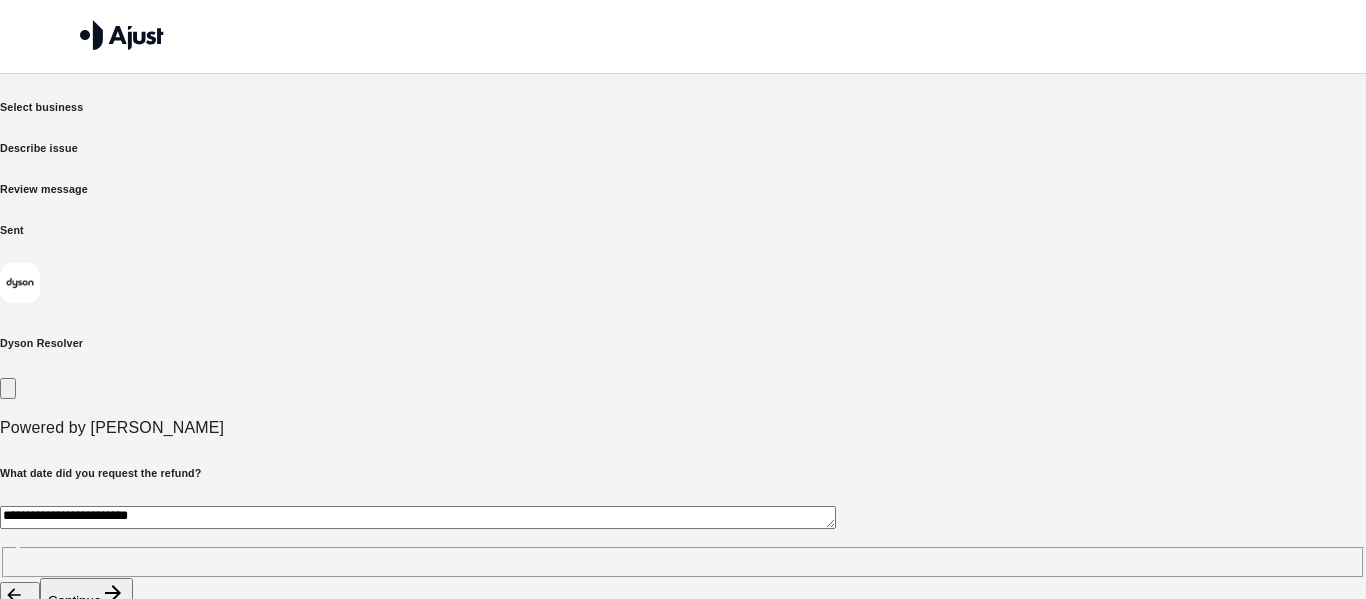 type on "**********" 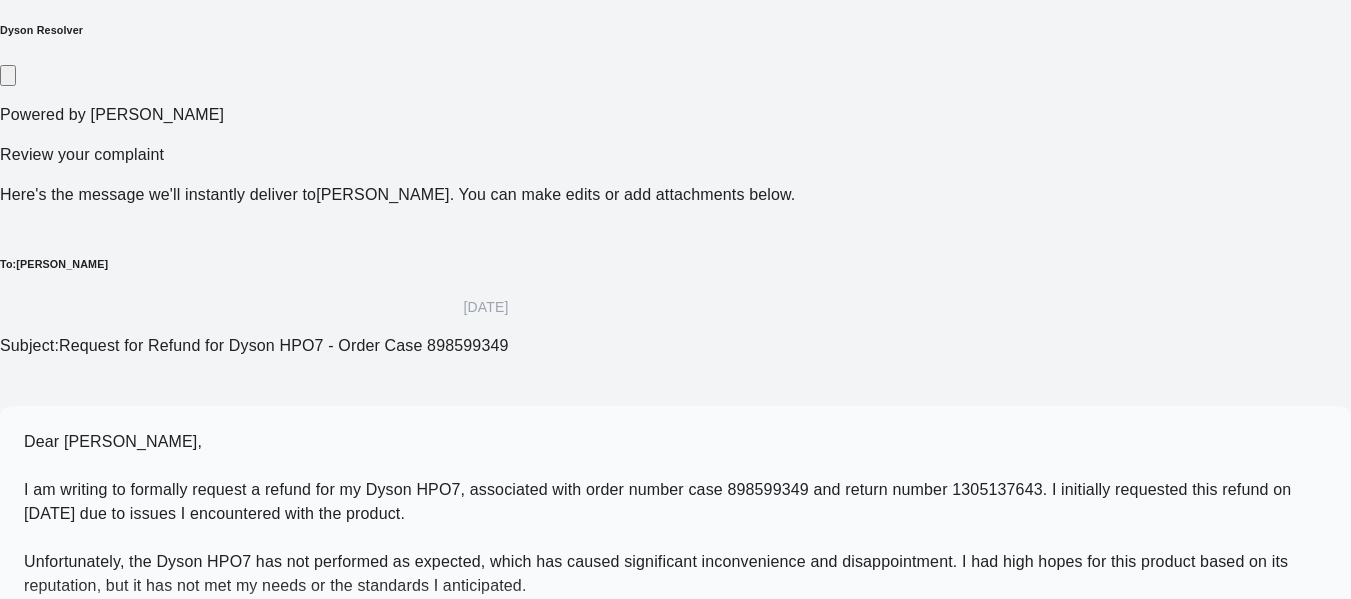 scroll, scrollTop: 315, scrollLeft: 0, axis: vertical 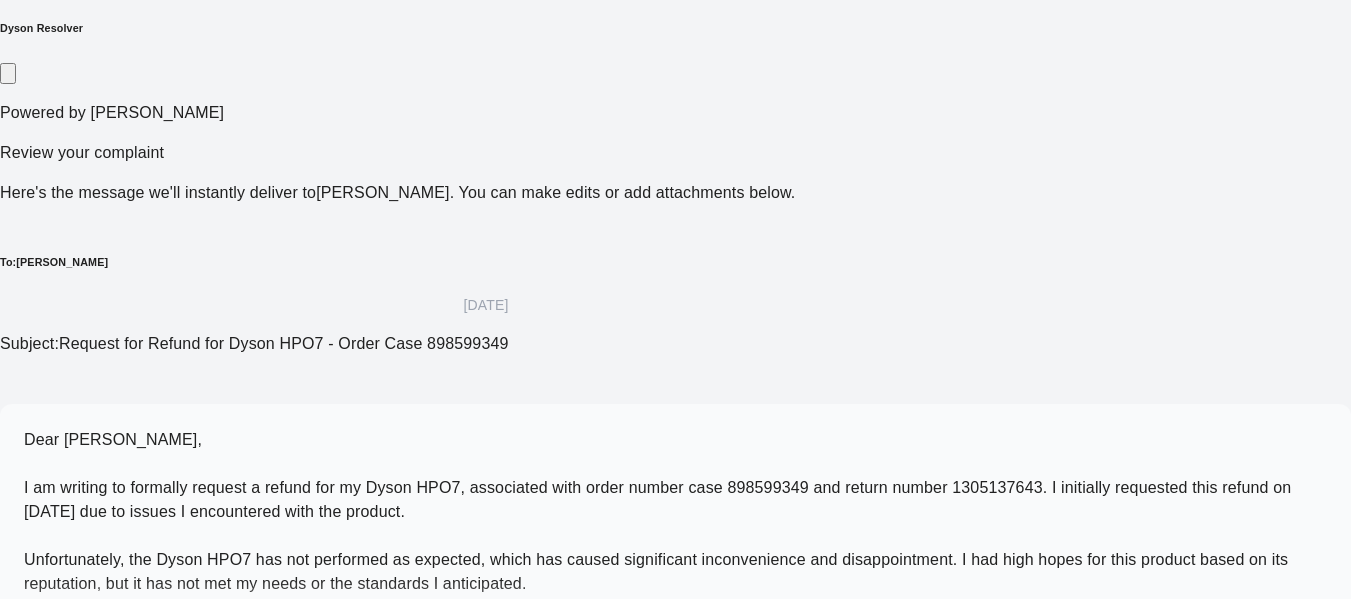 click 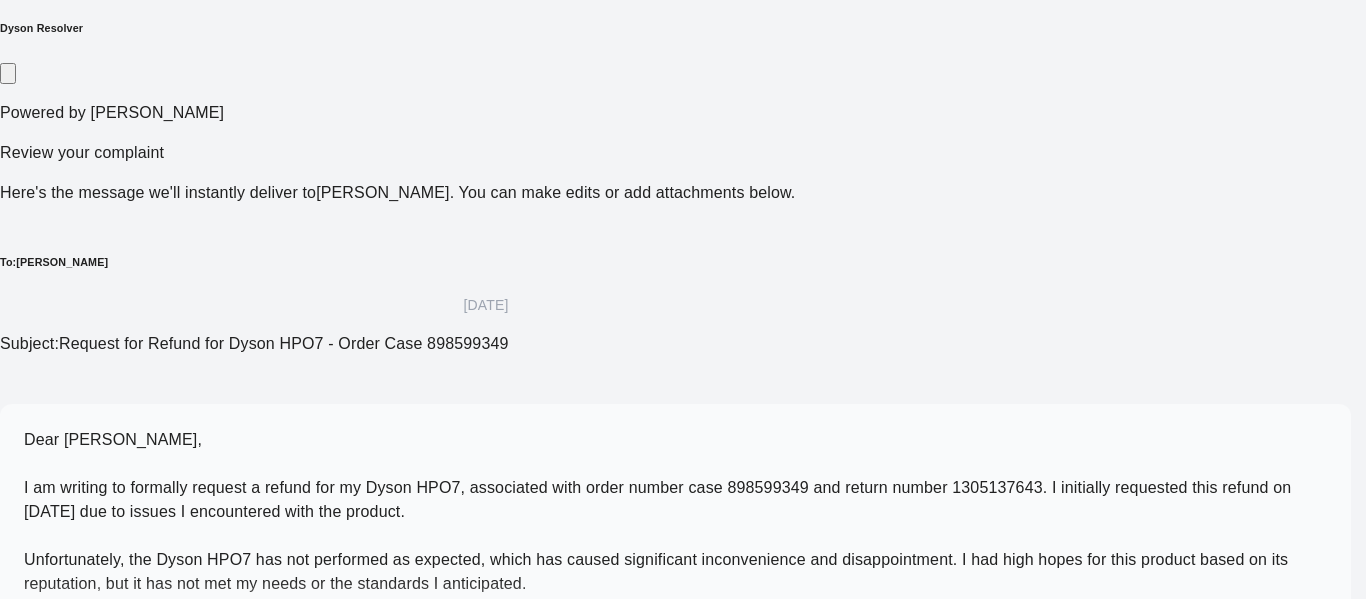 click at bounding box center [675, 792] 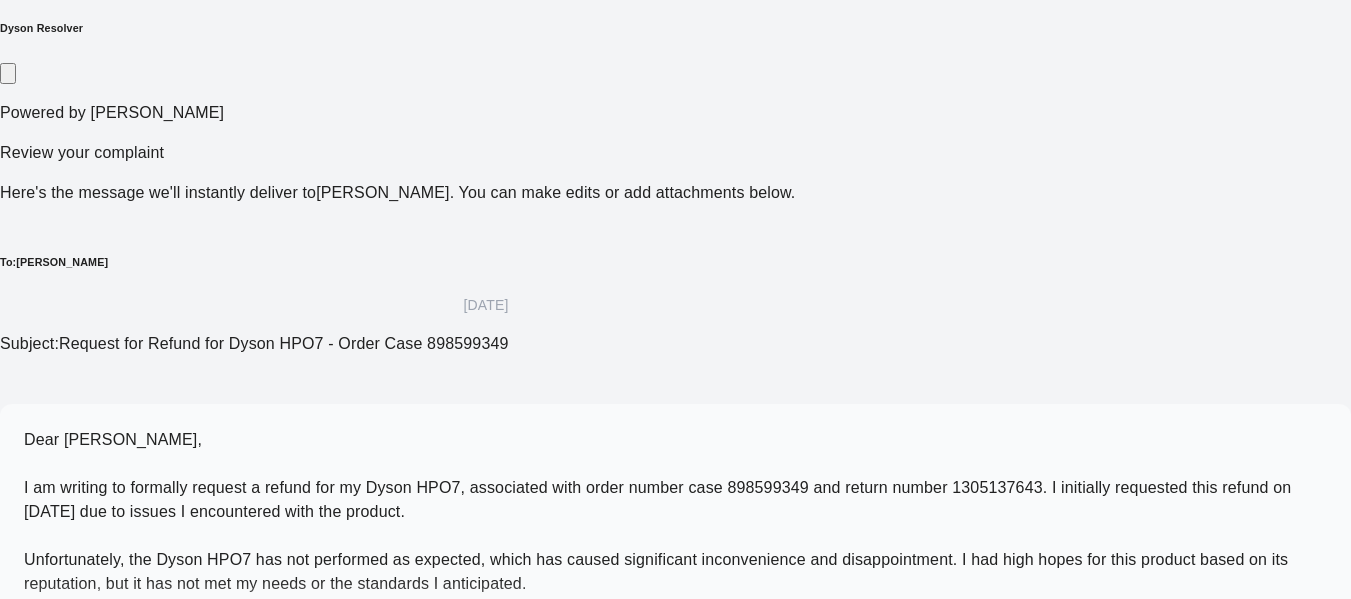 click on "..." at bounding box center (394, 631) 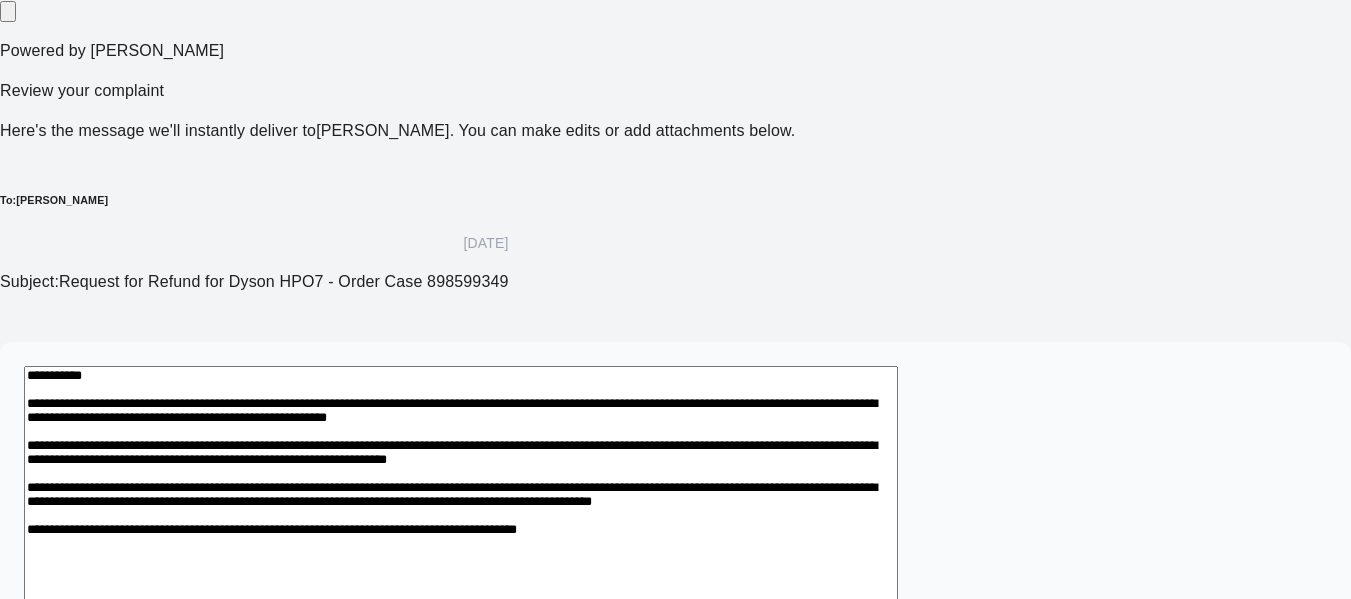 scroll, scrollTop: 428, scrollLeft: 0, axis: vertical 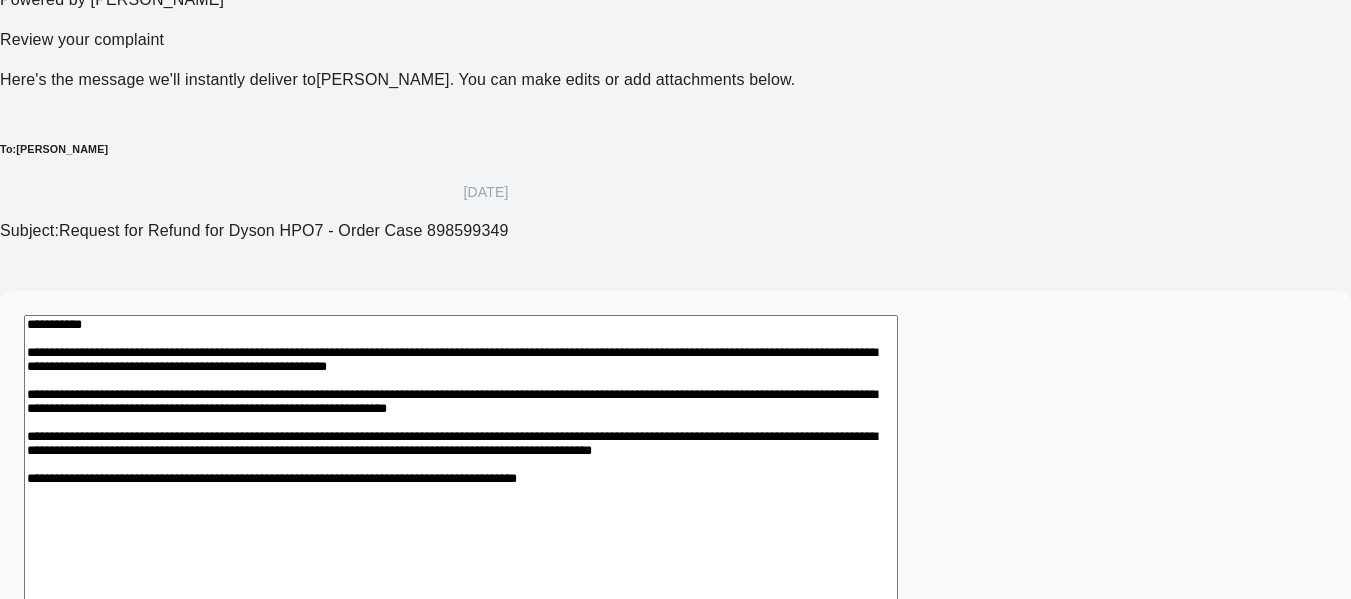 click on "**********" at bounding box center (461, 499) 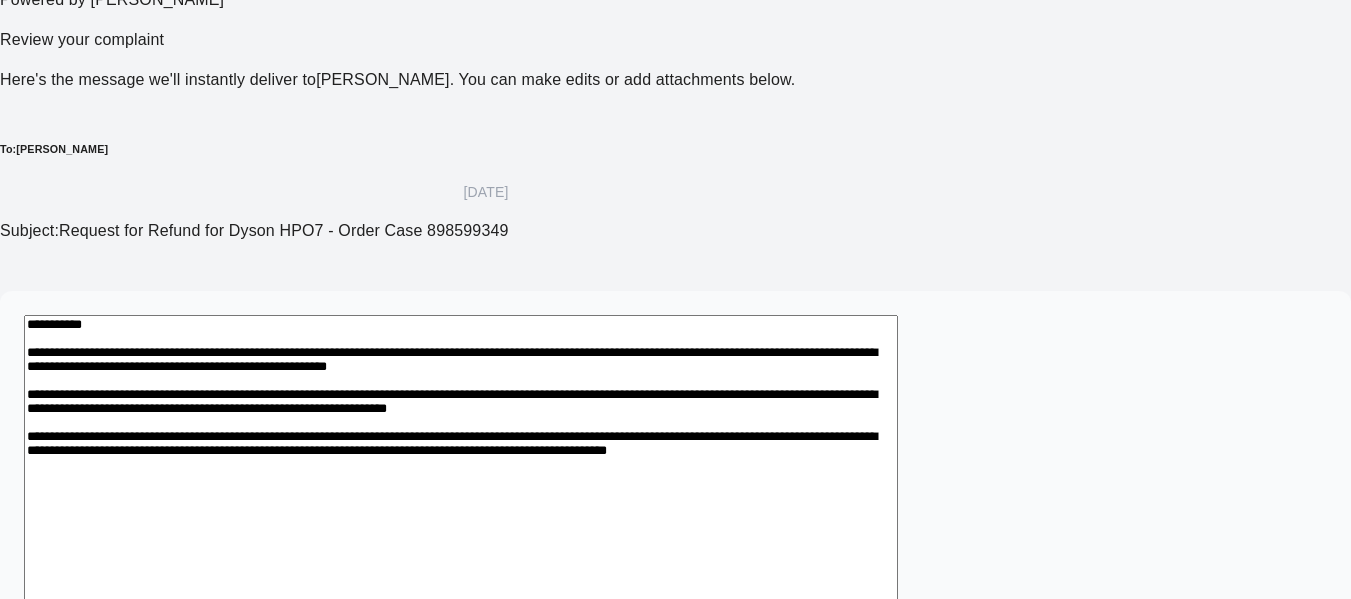 click on "**********" at bounding box center (461, 499) 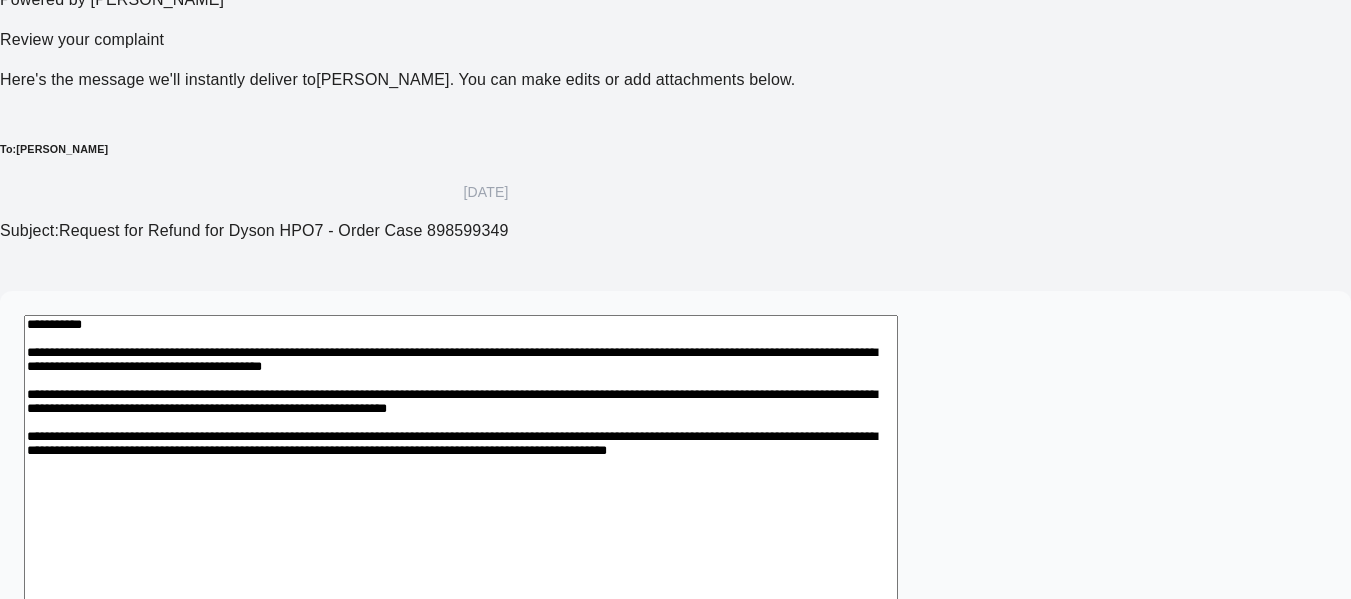 click on "**********" at bounding box center (461, 499) 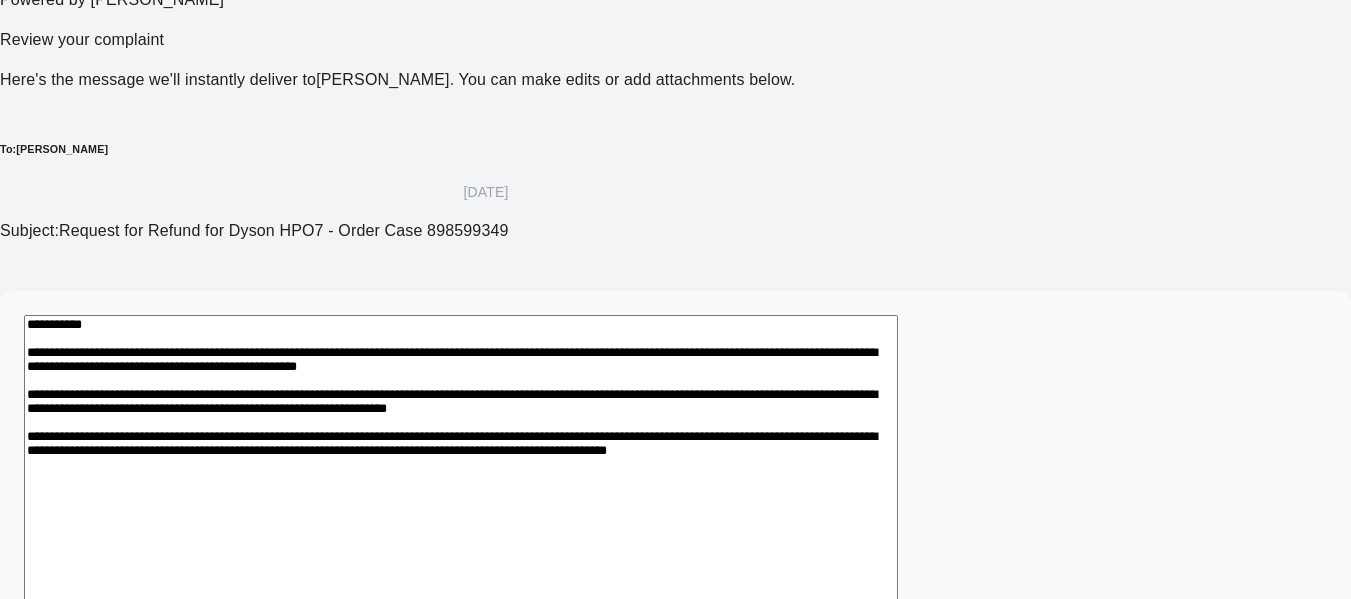 click on "**********" at bounding box center [461, 499] 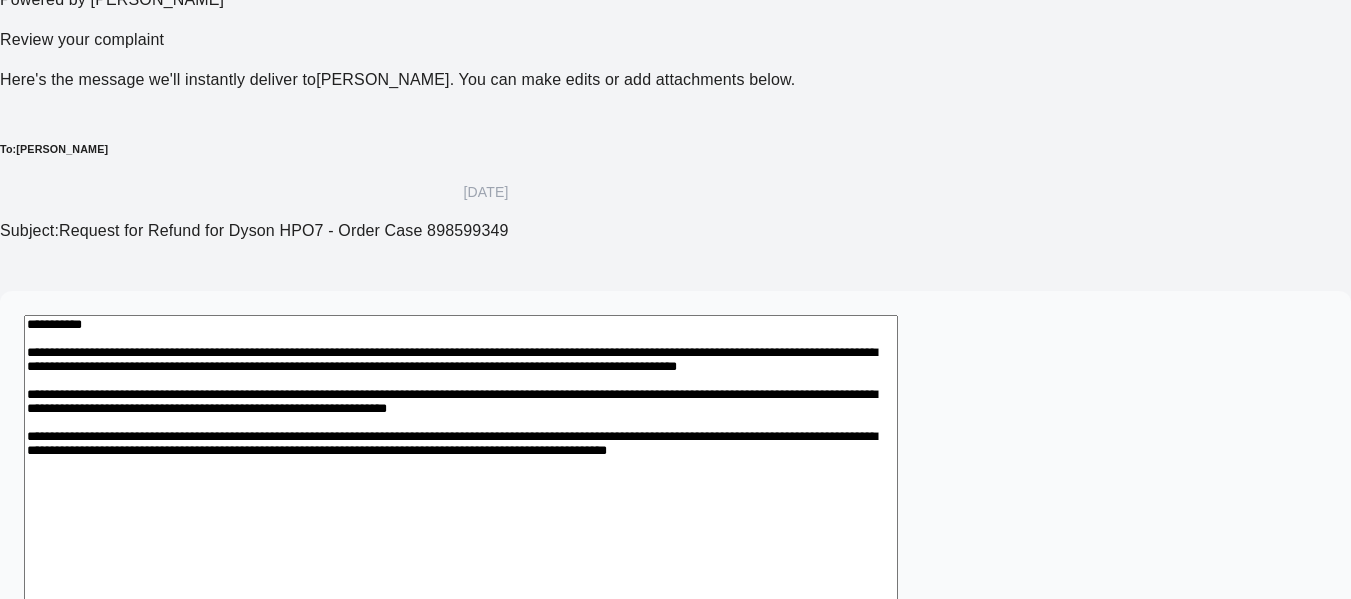 click on "**********" at bounding box center (461, 499) 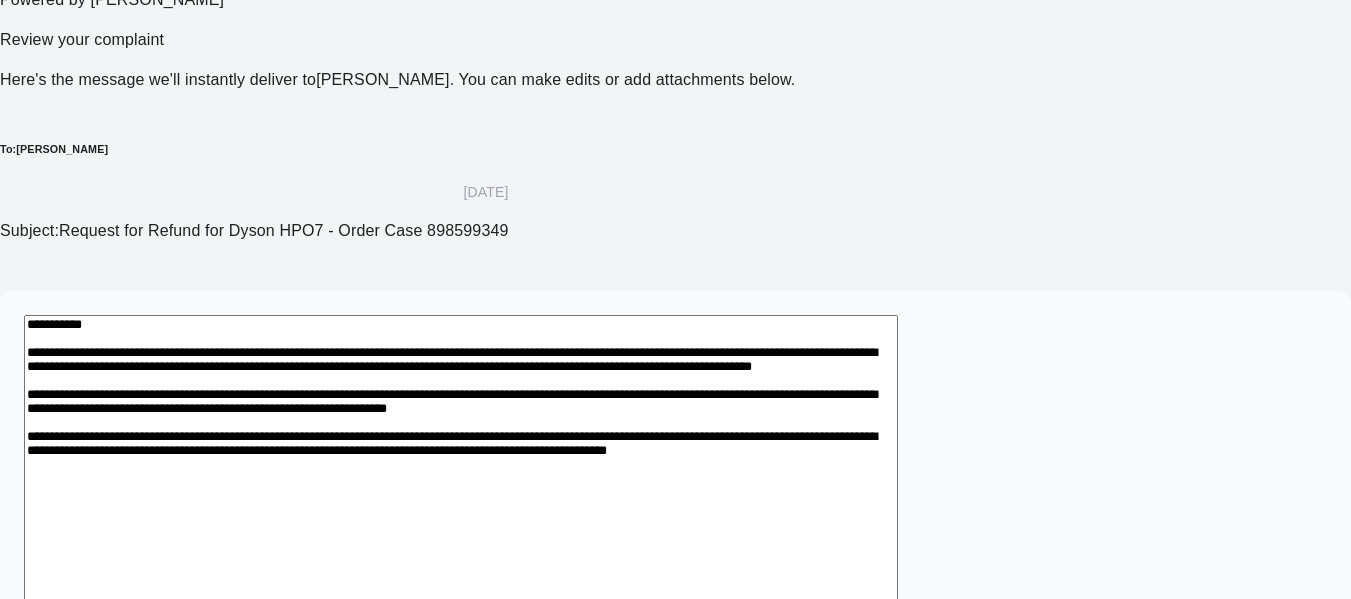 type on "**********" 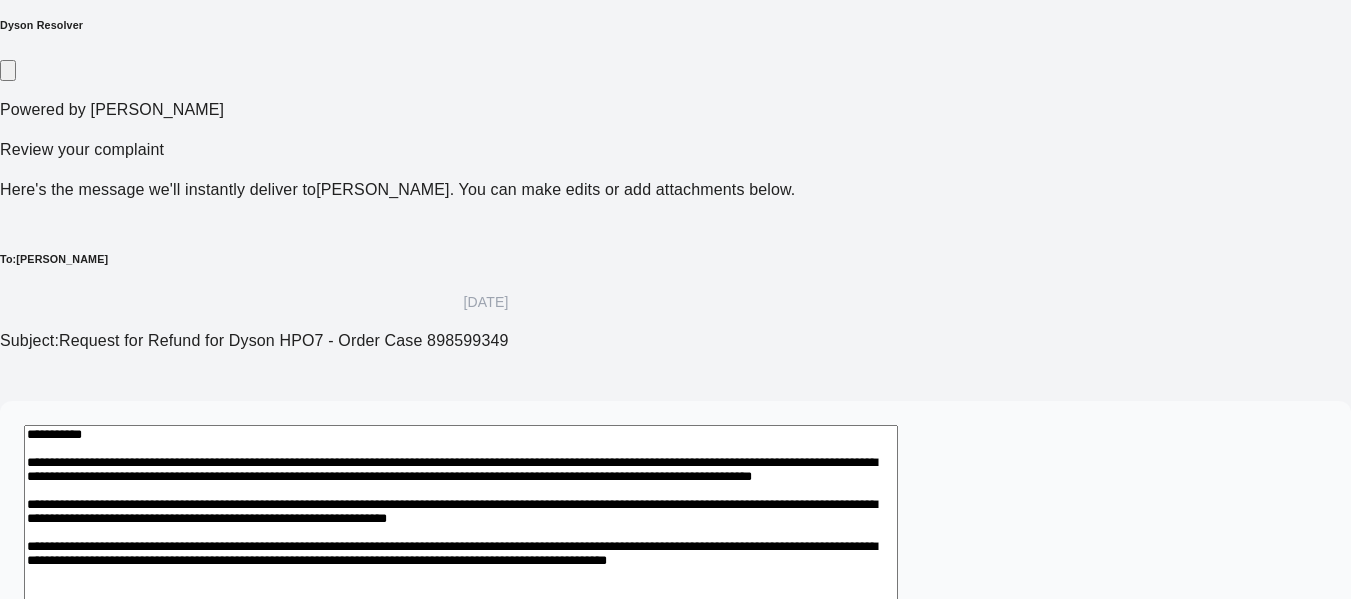 click 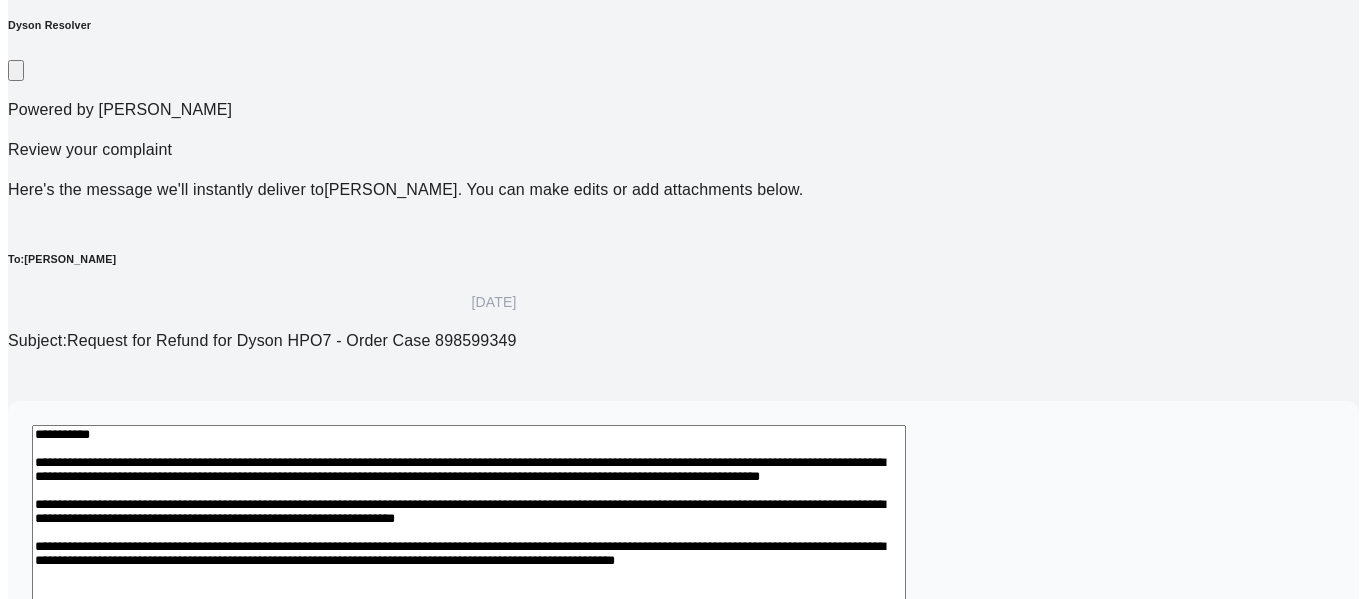 scroll, scrollTop: 428, scrollLeft: 0, axis: vertical 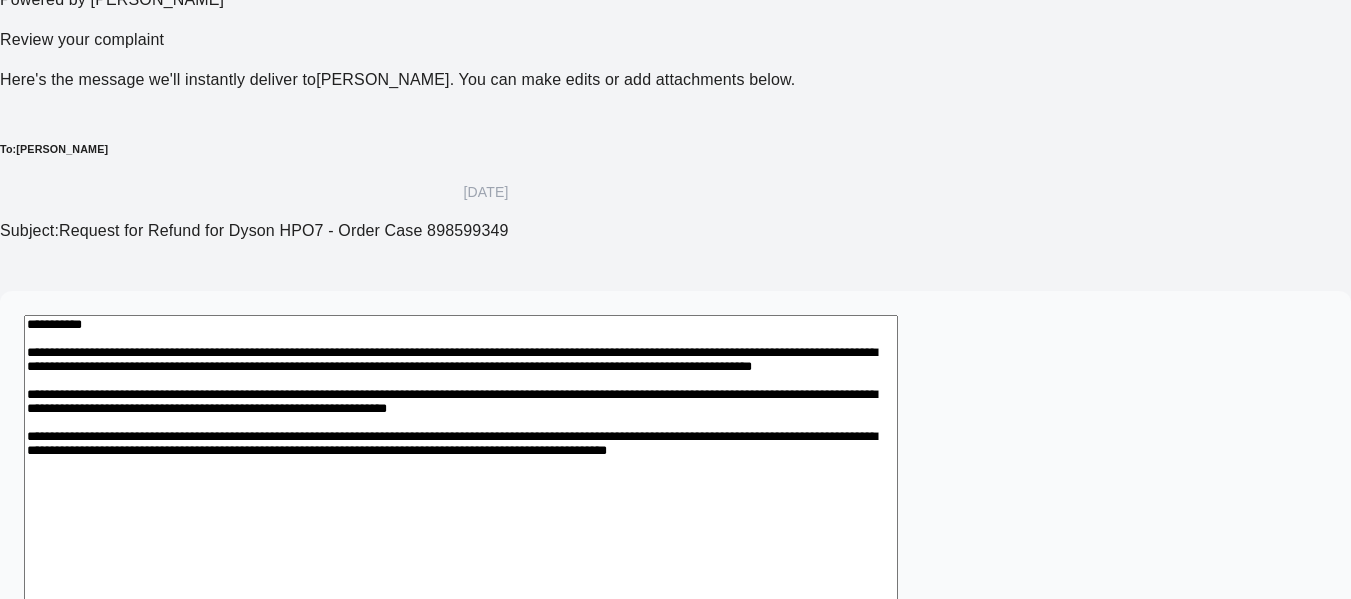 click on "Send Complaint Now" at bounding box center [82, 804] 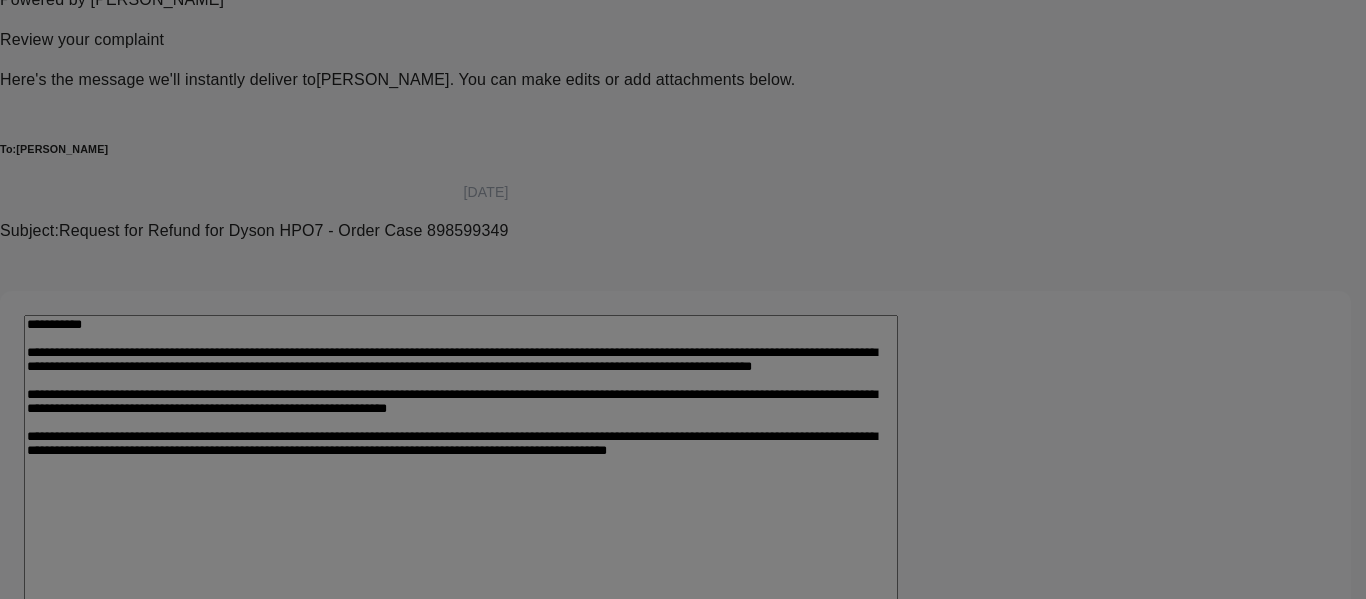 drag, startPoint x: 1359, startPoint y: 285, endPoint x: 1365, endPoint y: 370, distance: 85.2115 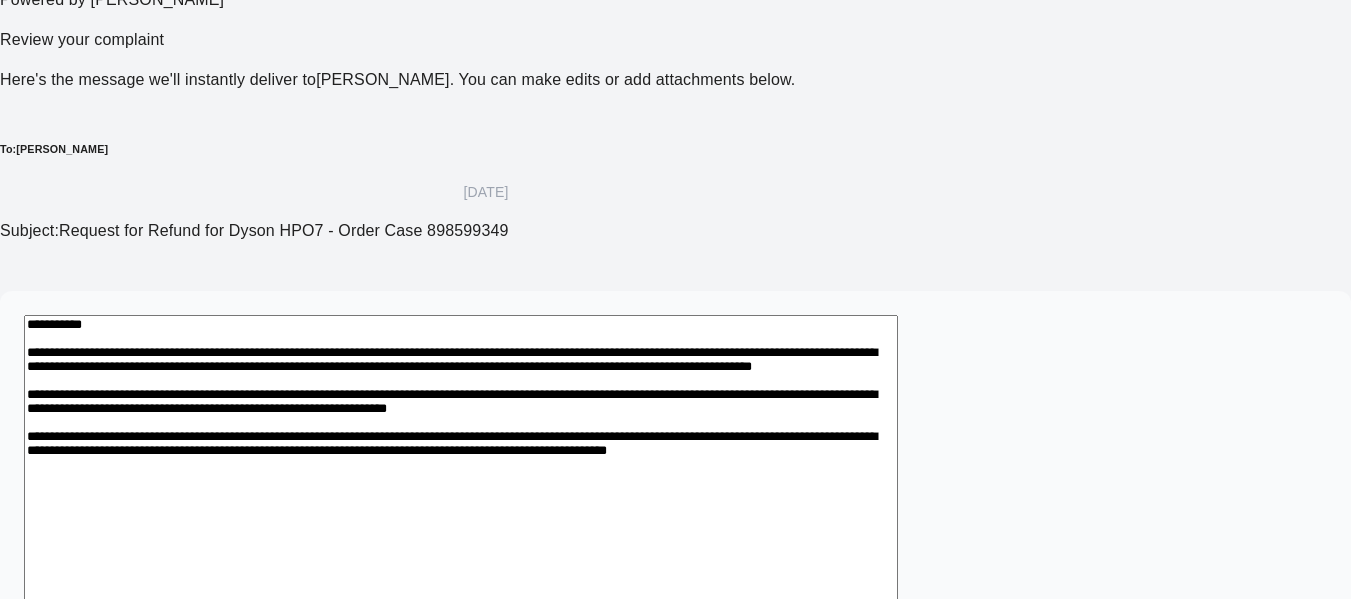 click 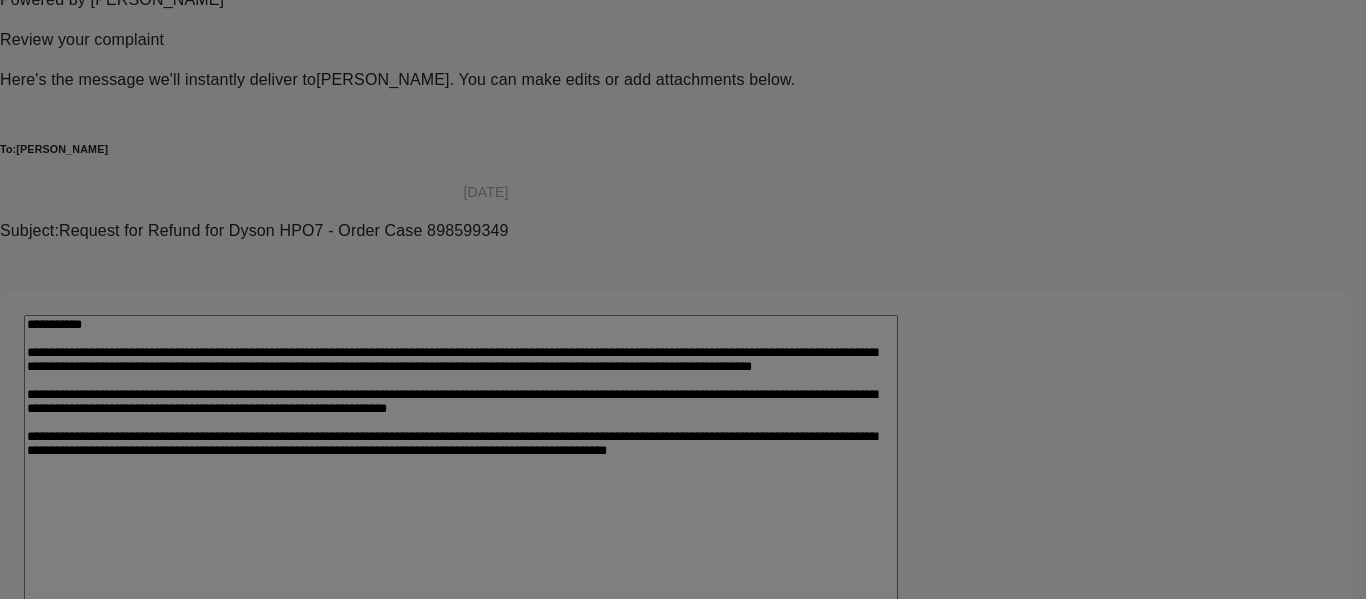 click at bounding box center (471, -77) 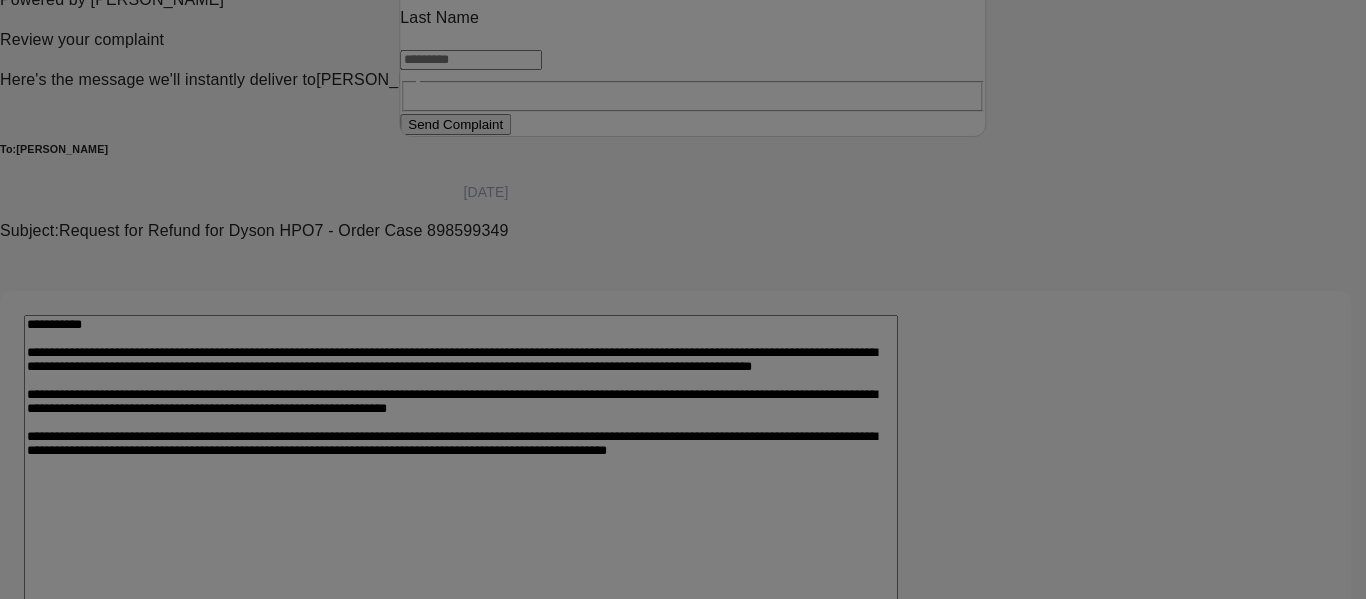 click at bounding box center (471, -62) 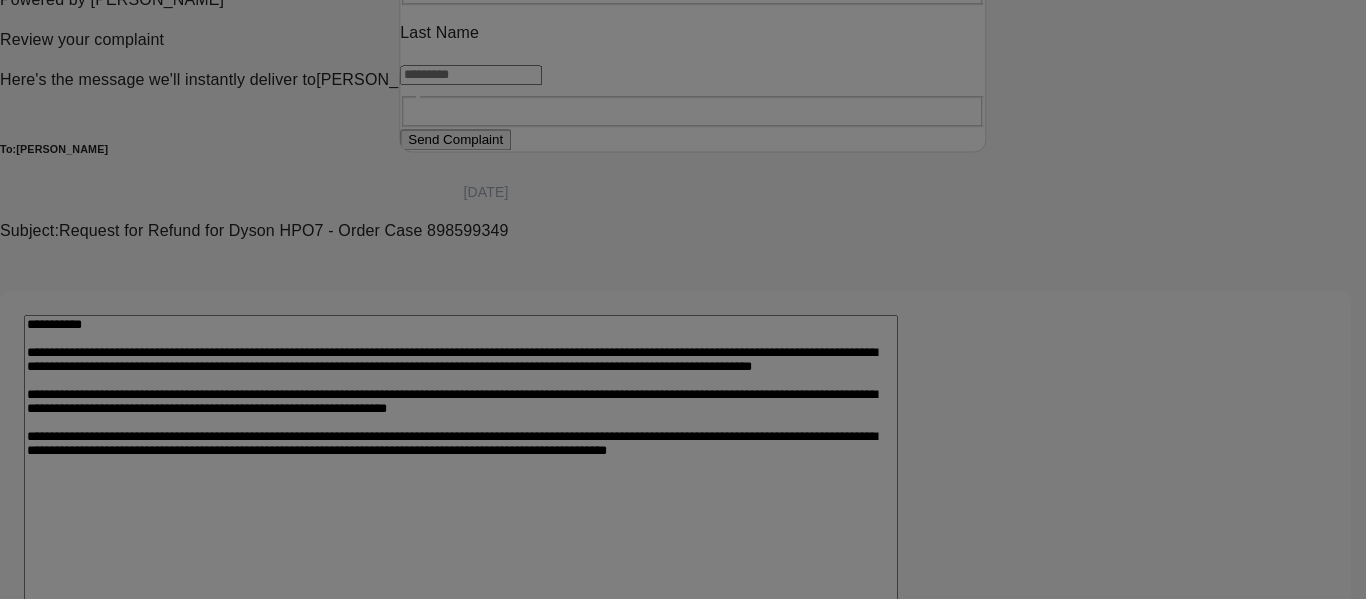 type on "**********" 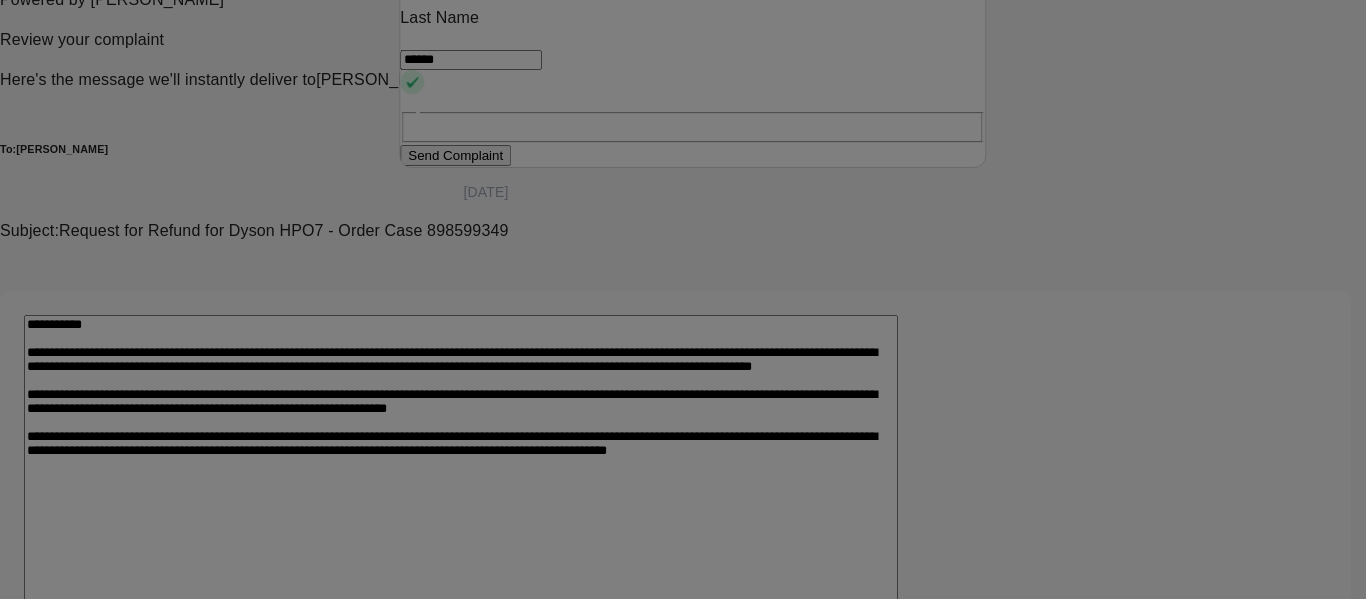 type on "******" 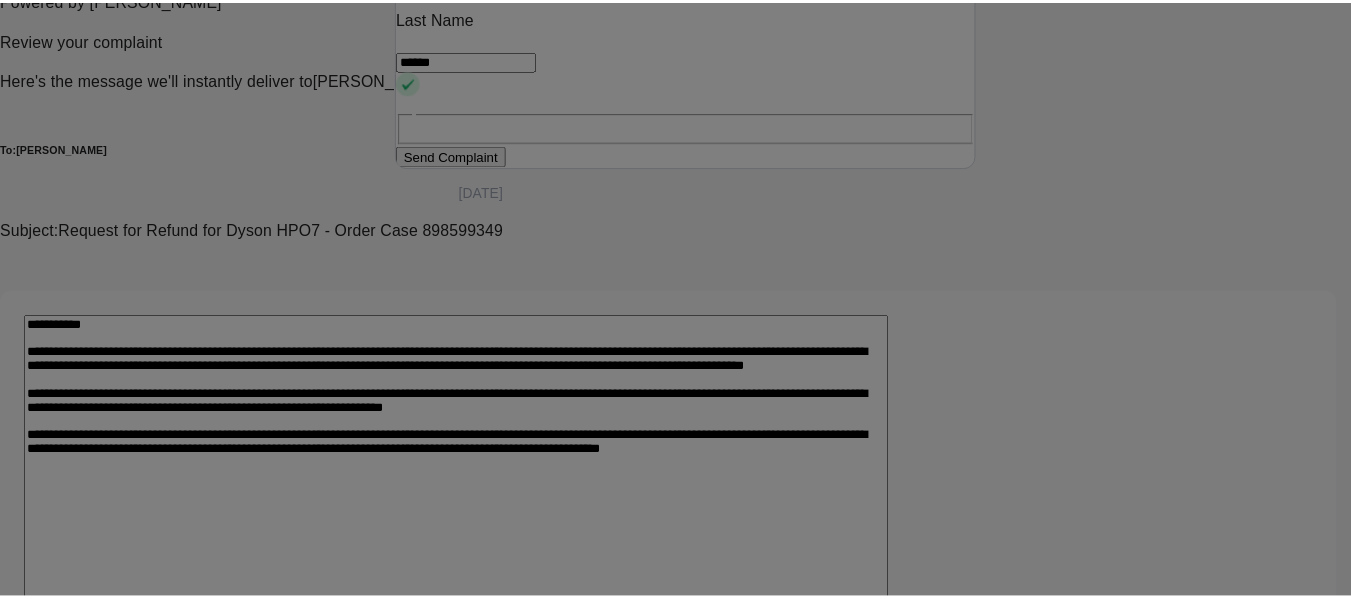 scroll, scrollTop: 14, scrollLeft: 0, axis: vertical 